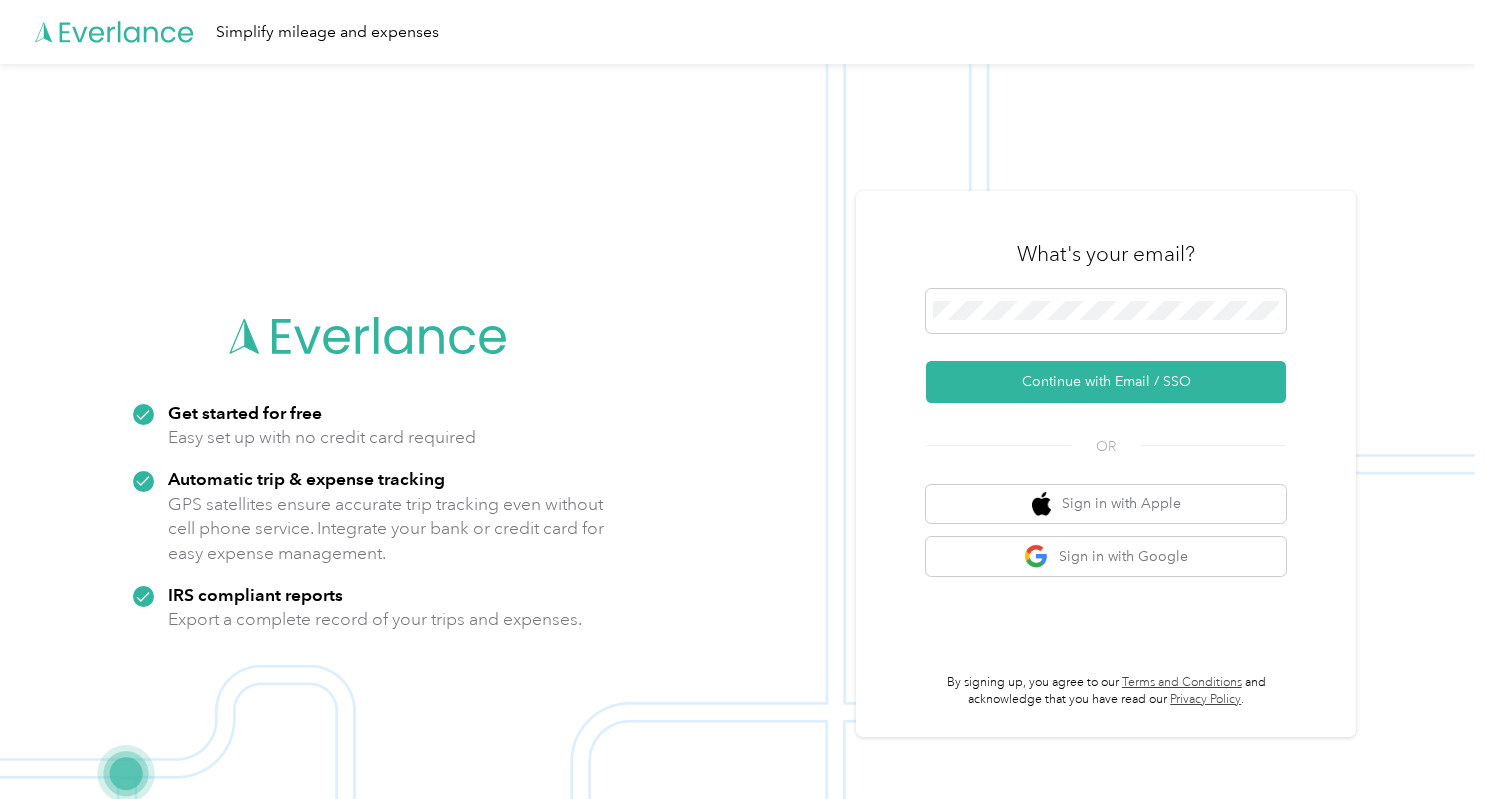 scroll, scrollTop: 0, scrollLeft: 0, axis: both 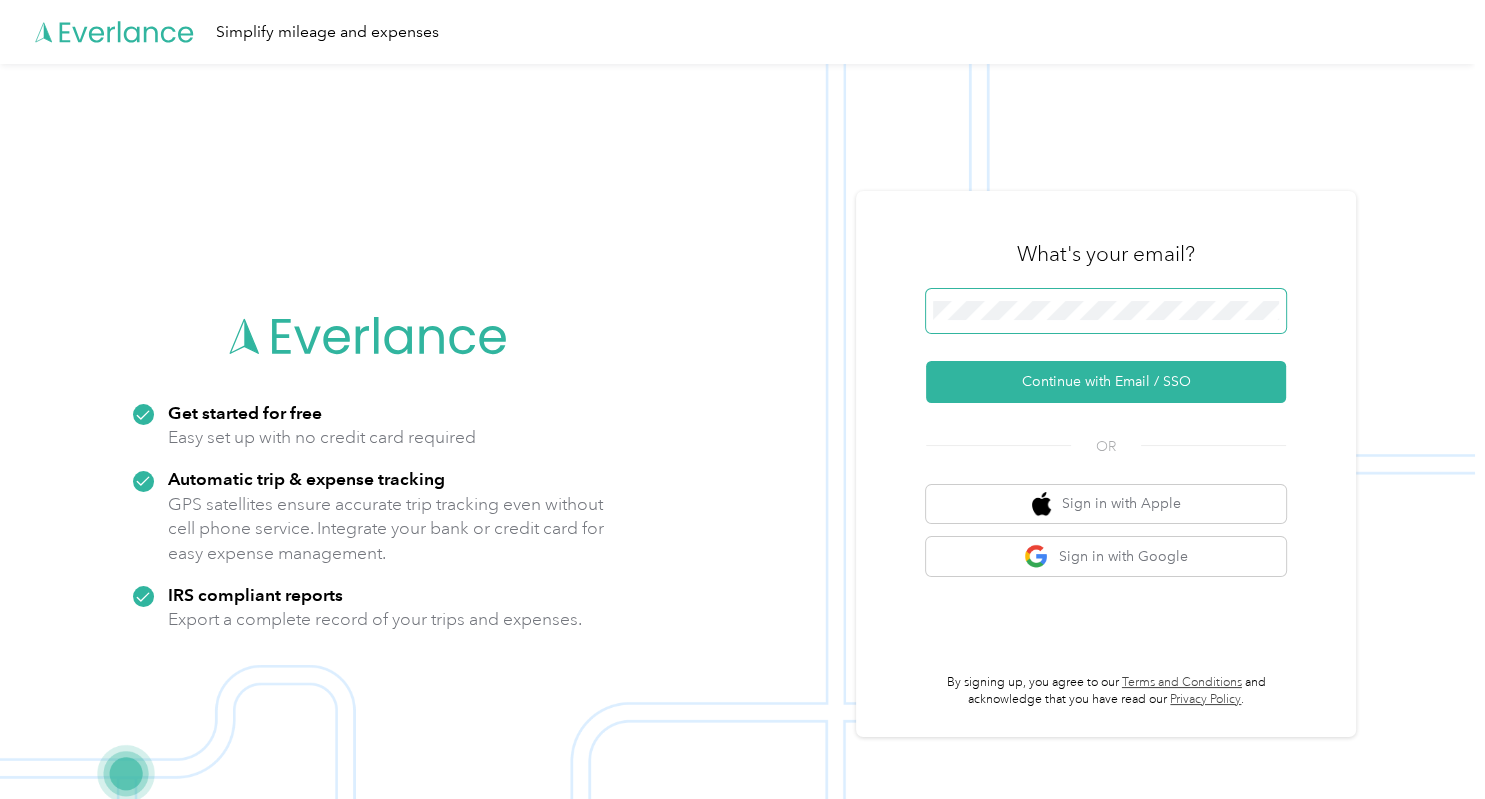 click at bounding box center [1106, 311] 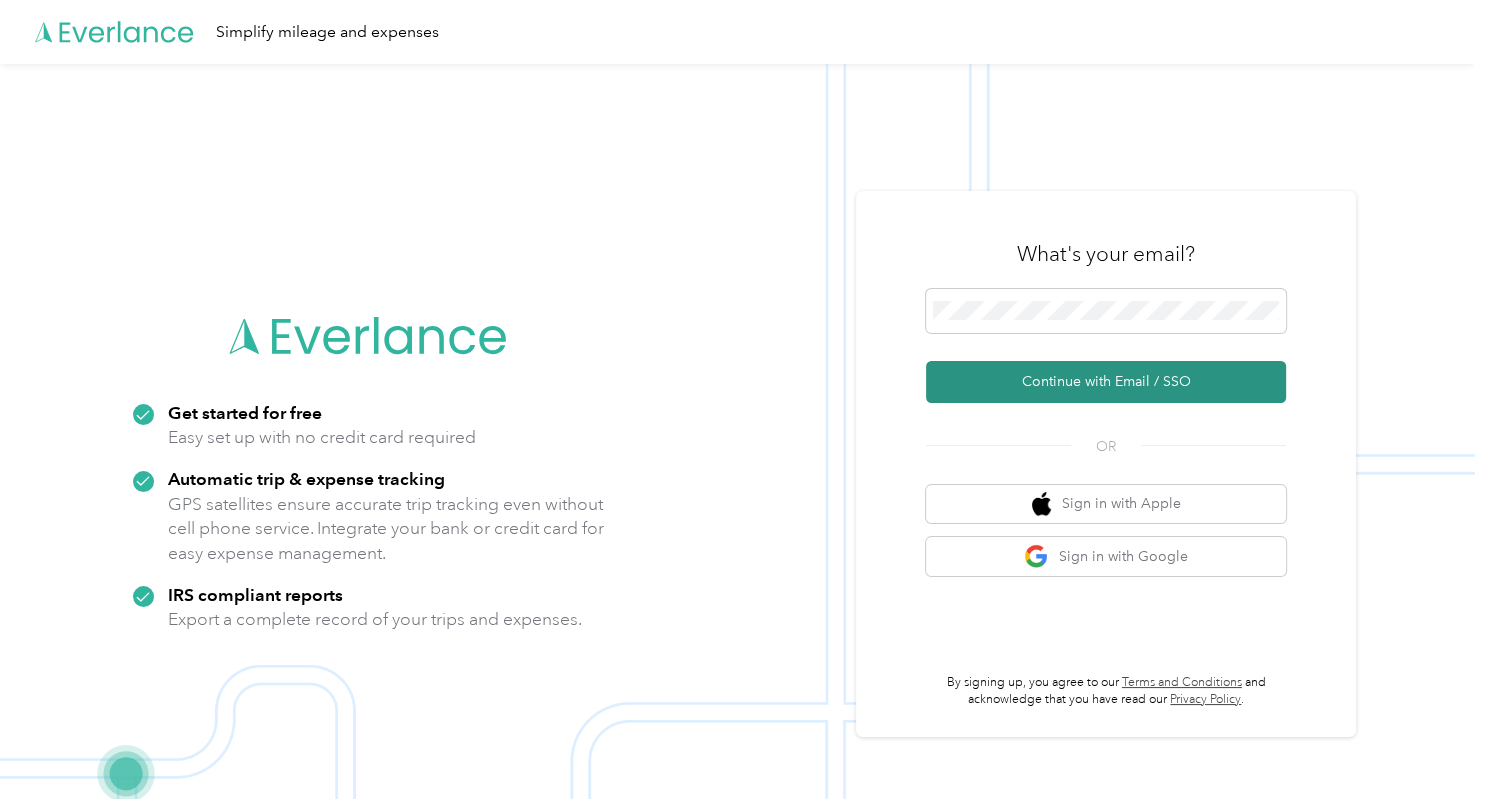 click on "Continue with Email / SSO" at bounding box center [1106, 382] 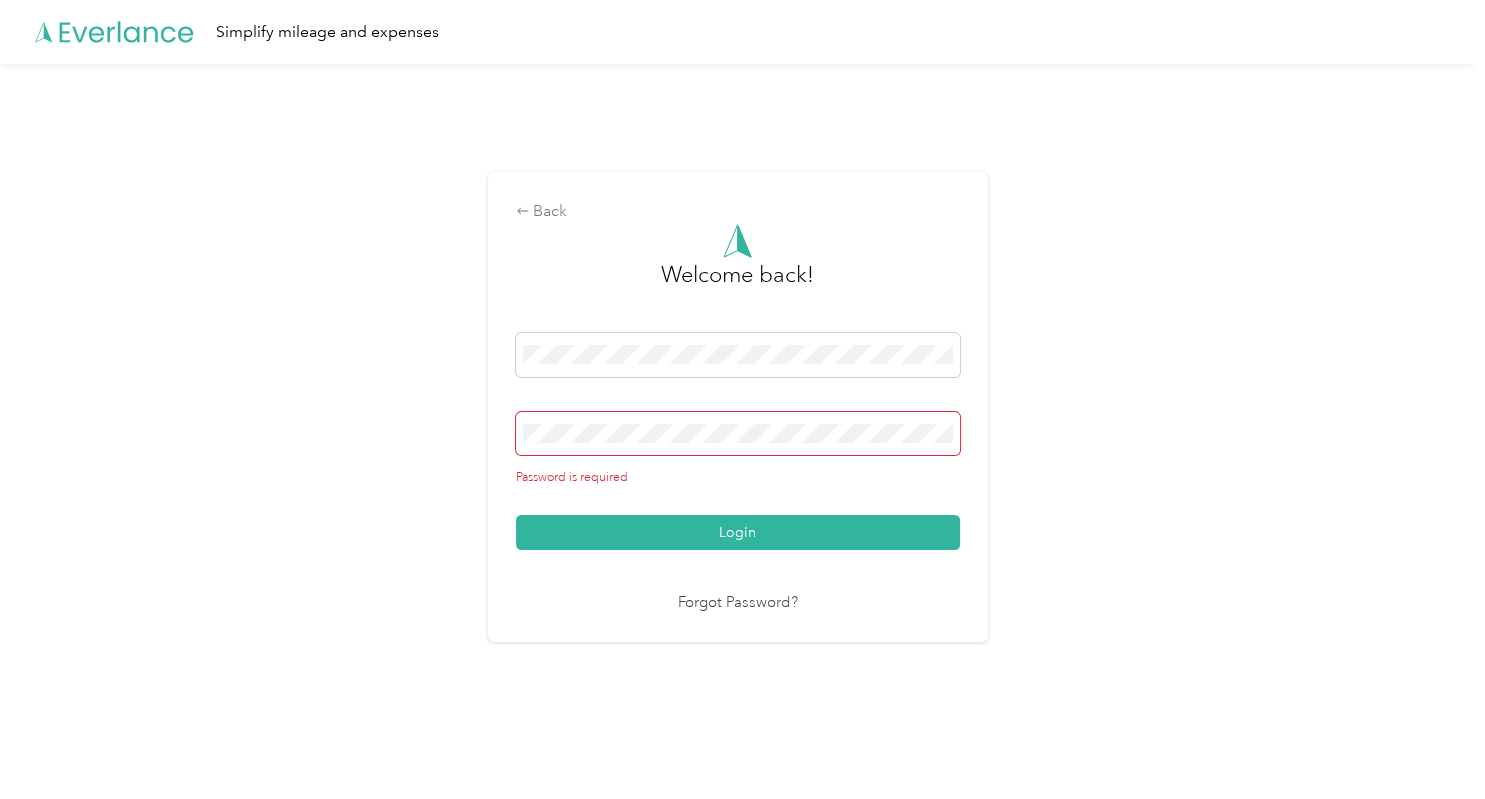 click on "Password is required Login" at bounding box center (738, 441) 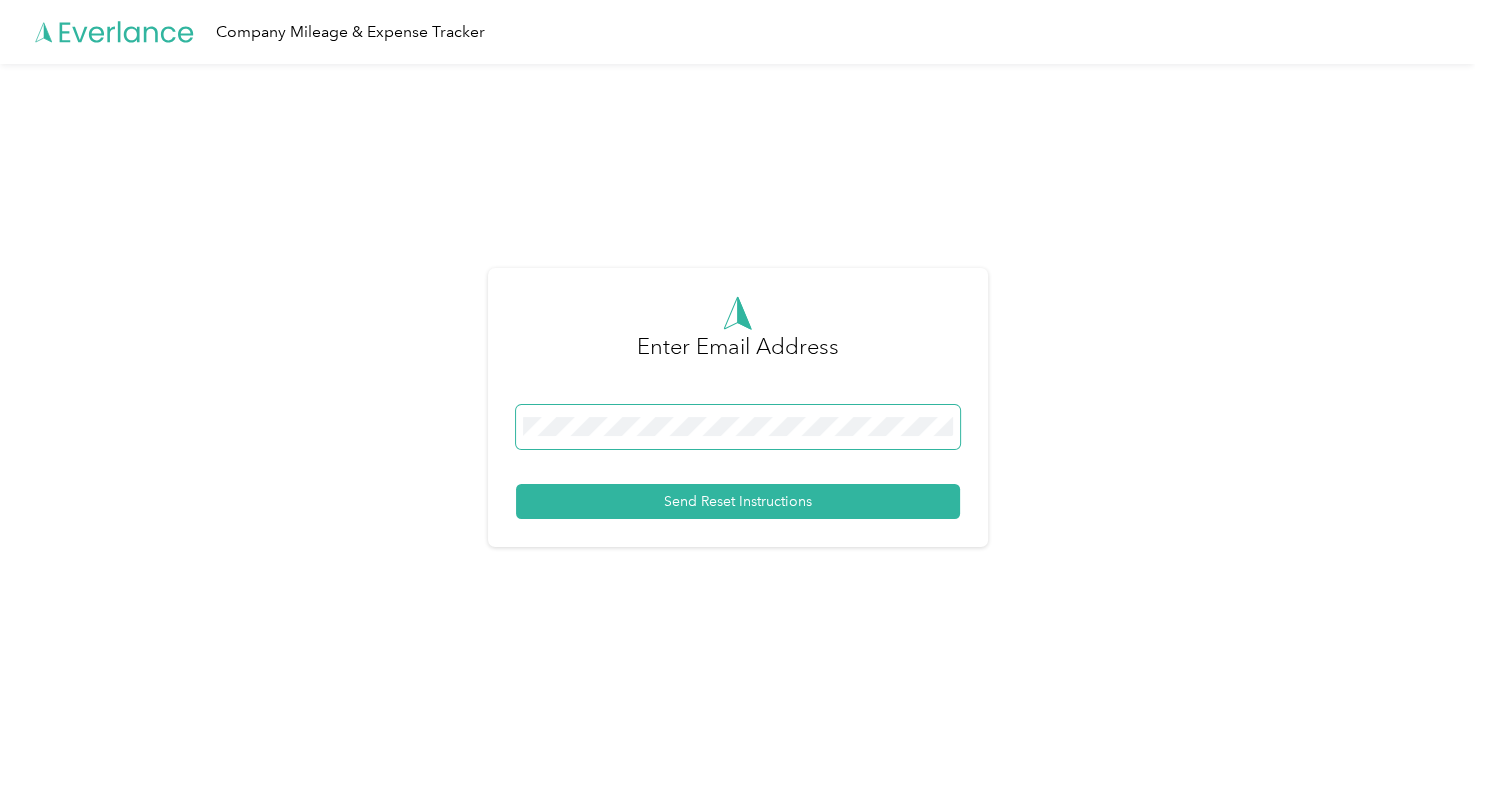 click at bounding box center (738, 427) 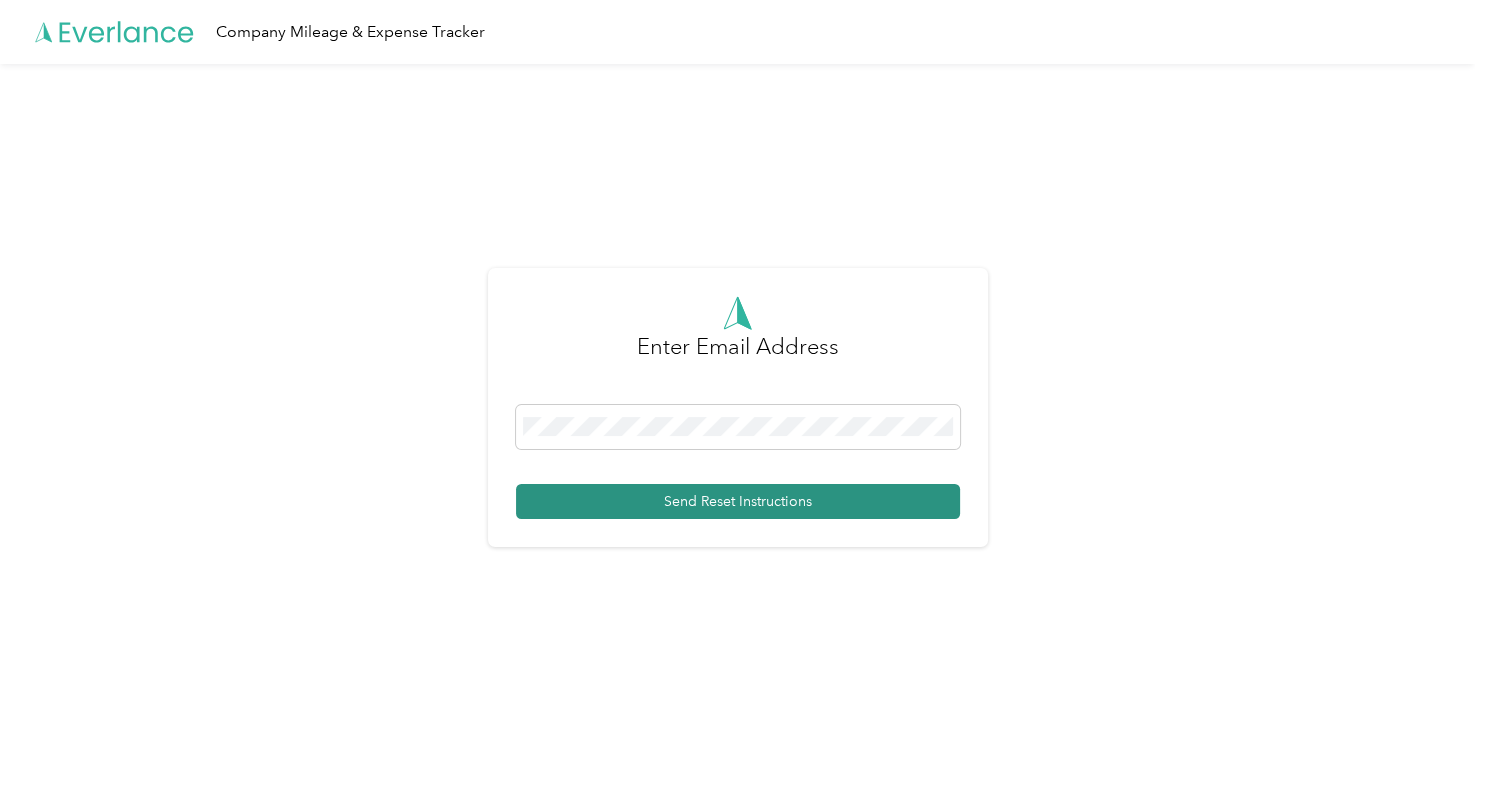 click on "Send Reset Instructions" at bounding box center (738, 501) 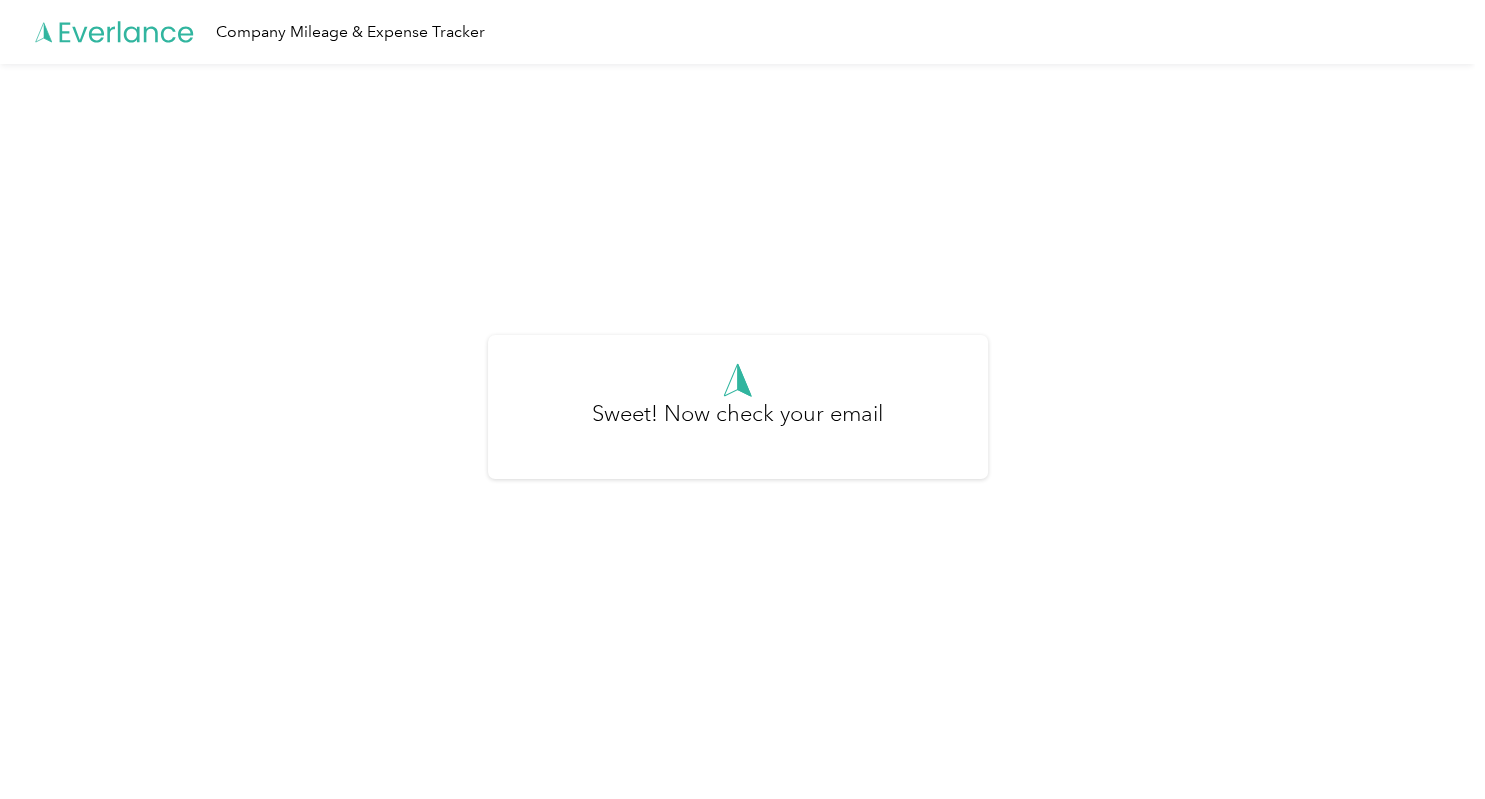 click on "Sweet! Now check your email" at bounding box center (737, 415) 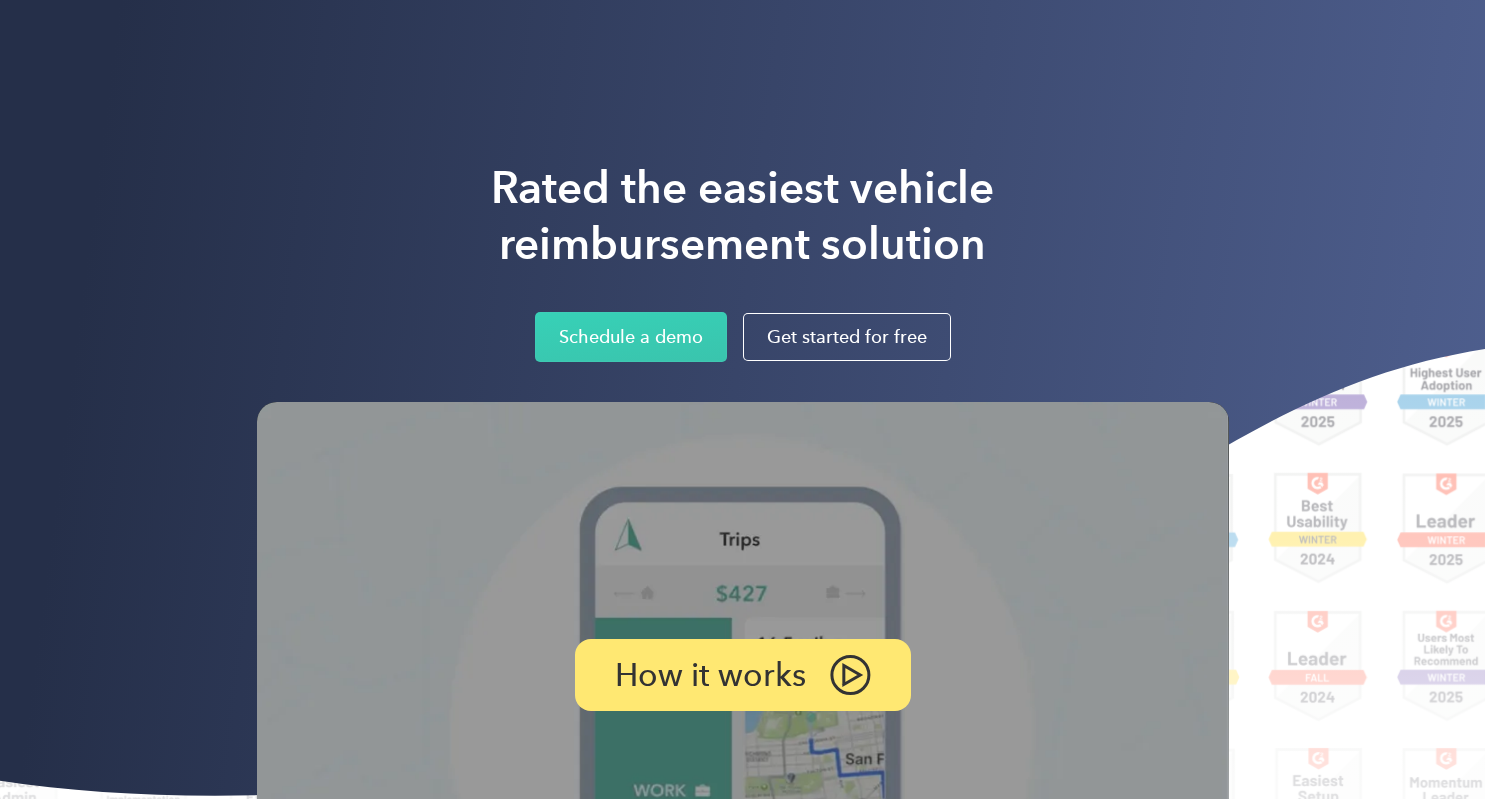 scroll, scrollTop: 0, scrollLeft: 0, axis: both 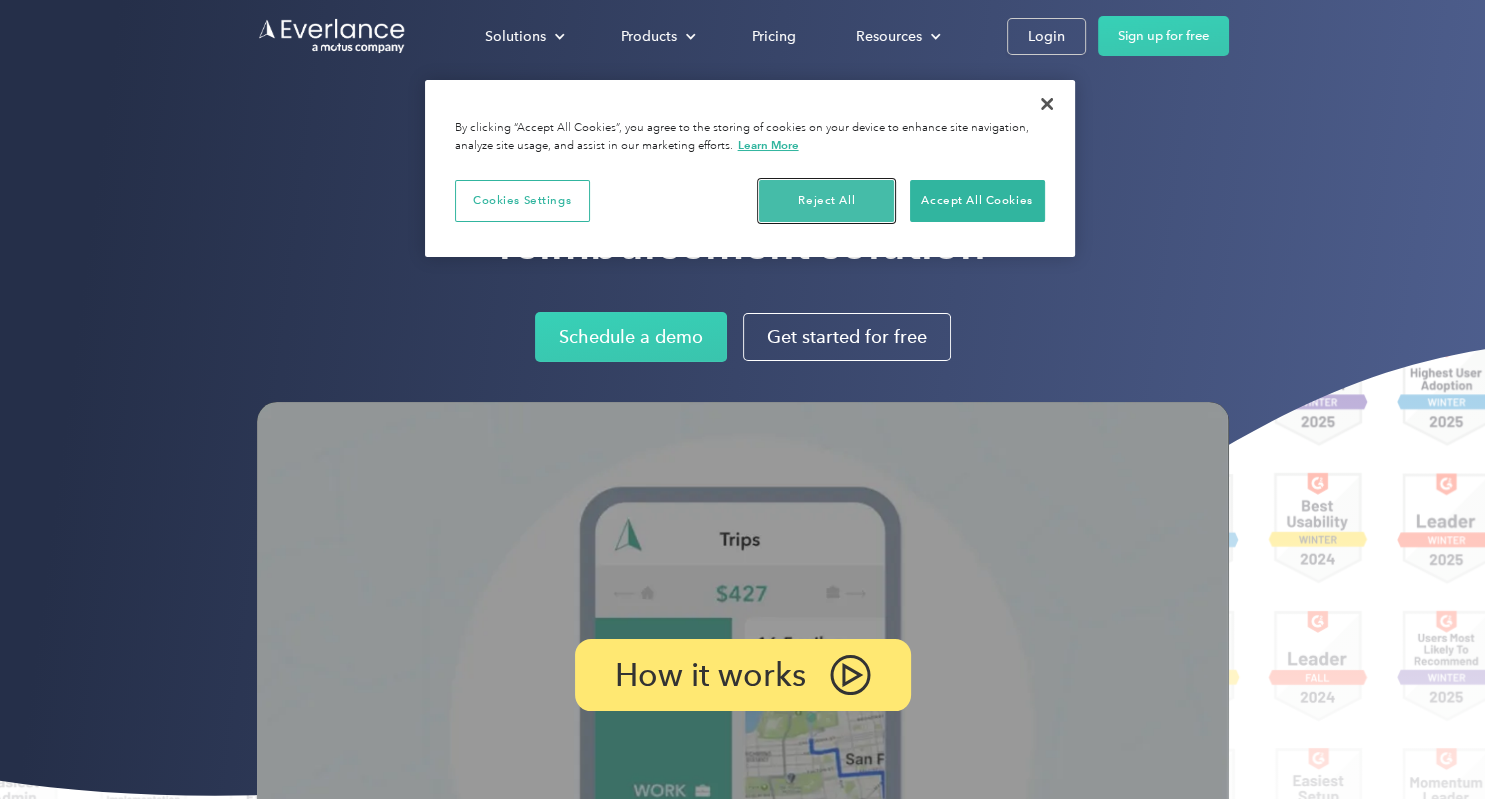 click on "Reject All" at bounding box center [826, 201] 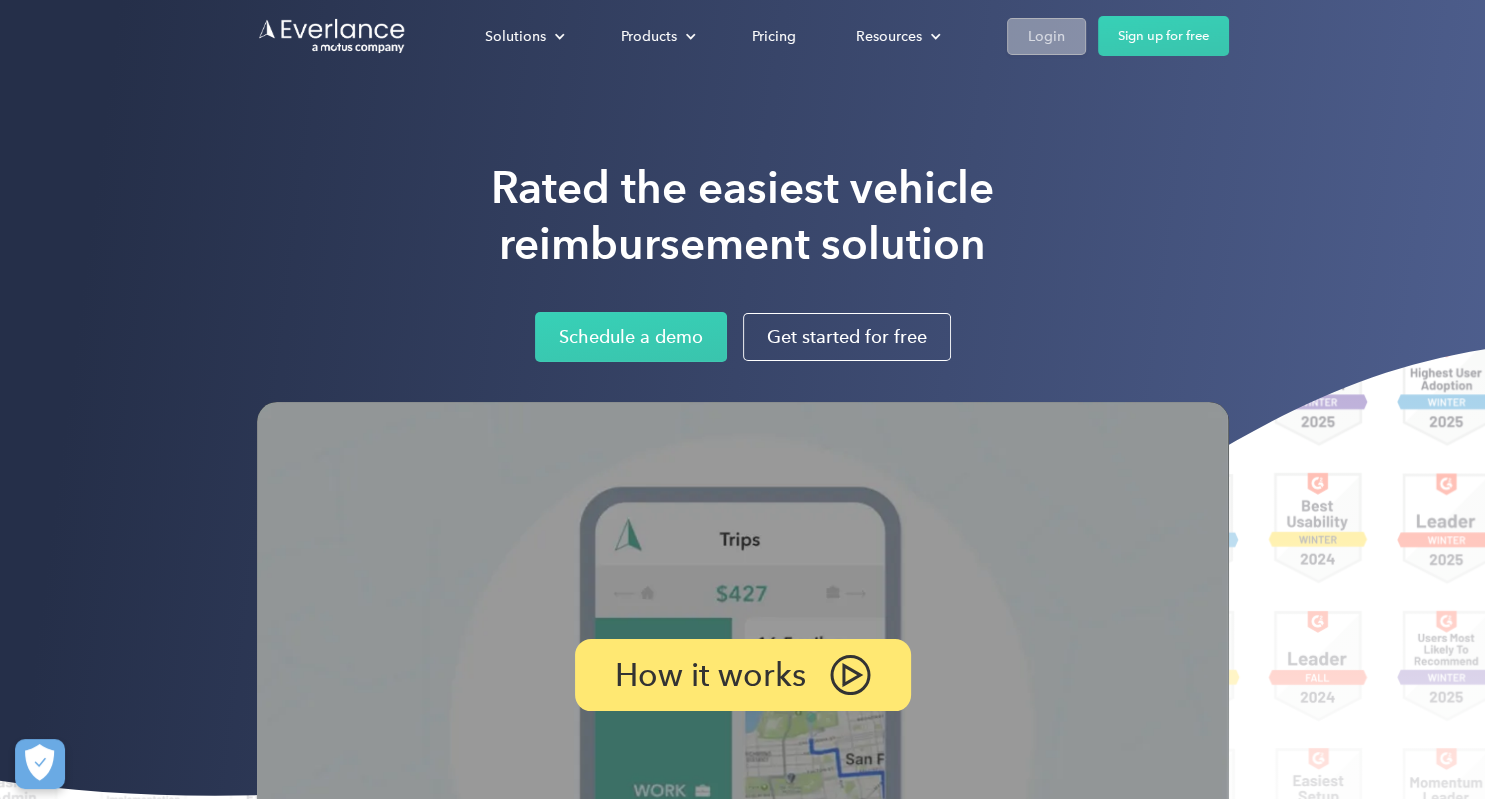click on "Login" at bounding box center [1046, 36] 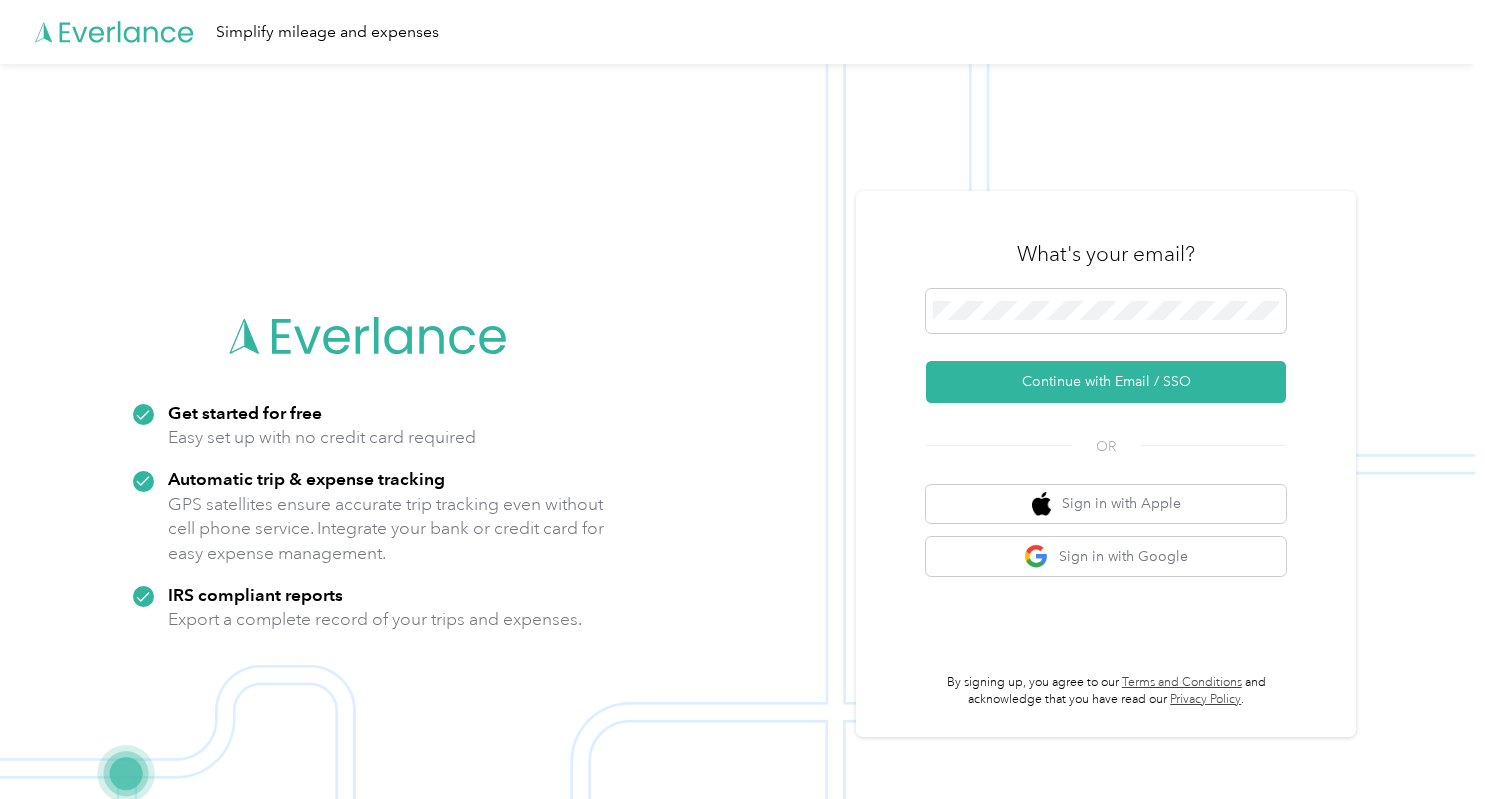scroll, scrollTop: 0, scrollLeft: 0, axis: both 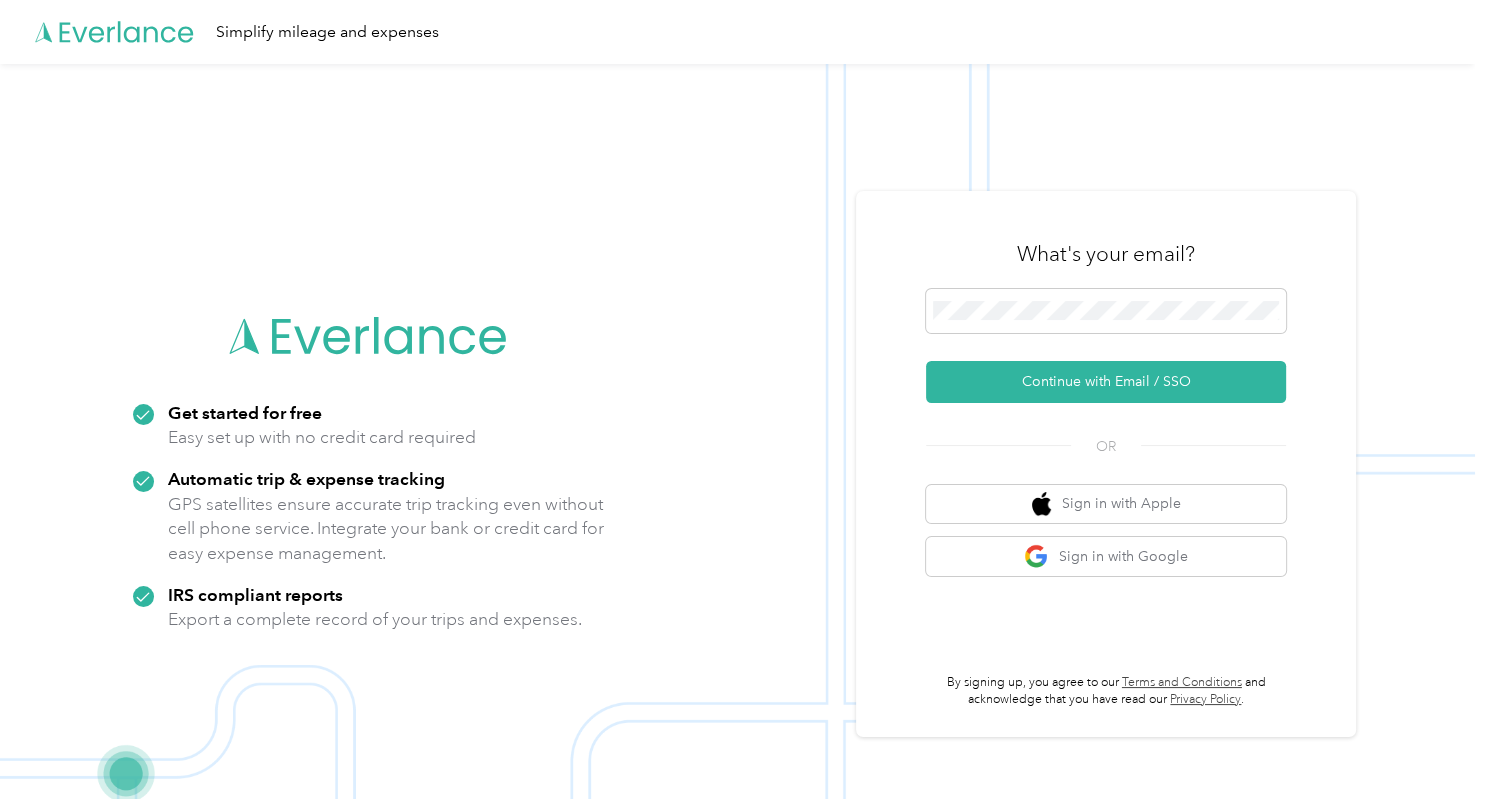 click on "What's your email? Continue with Email / SSO OR Sign in with Apple Sign in with Google By signing up, you agree to our   Terms and Conditions   and acknowledge that you have read our   Privacy Policy ." at bounding box center (1106, 464) 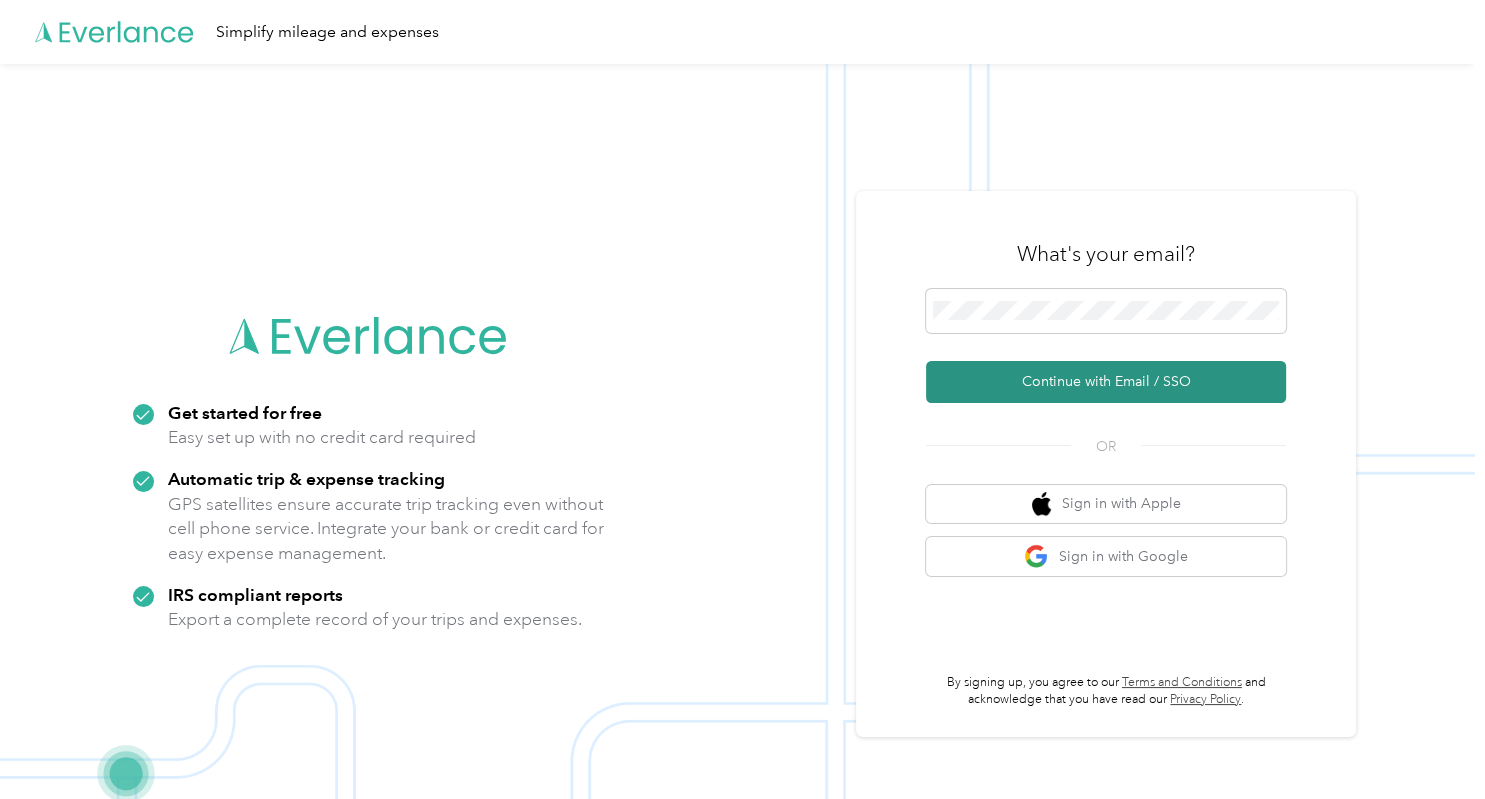click on "Continue with Email / SSO" at bounding box center (1106, 382) 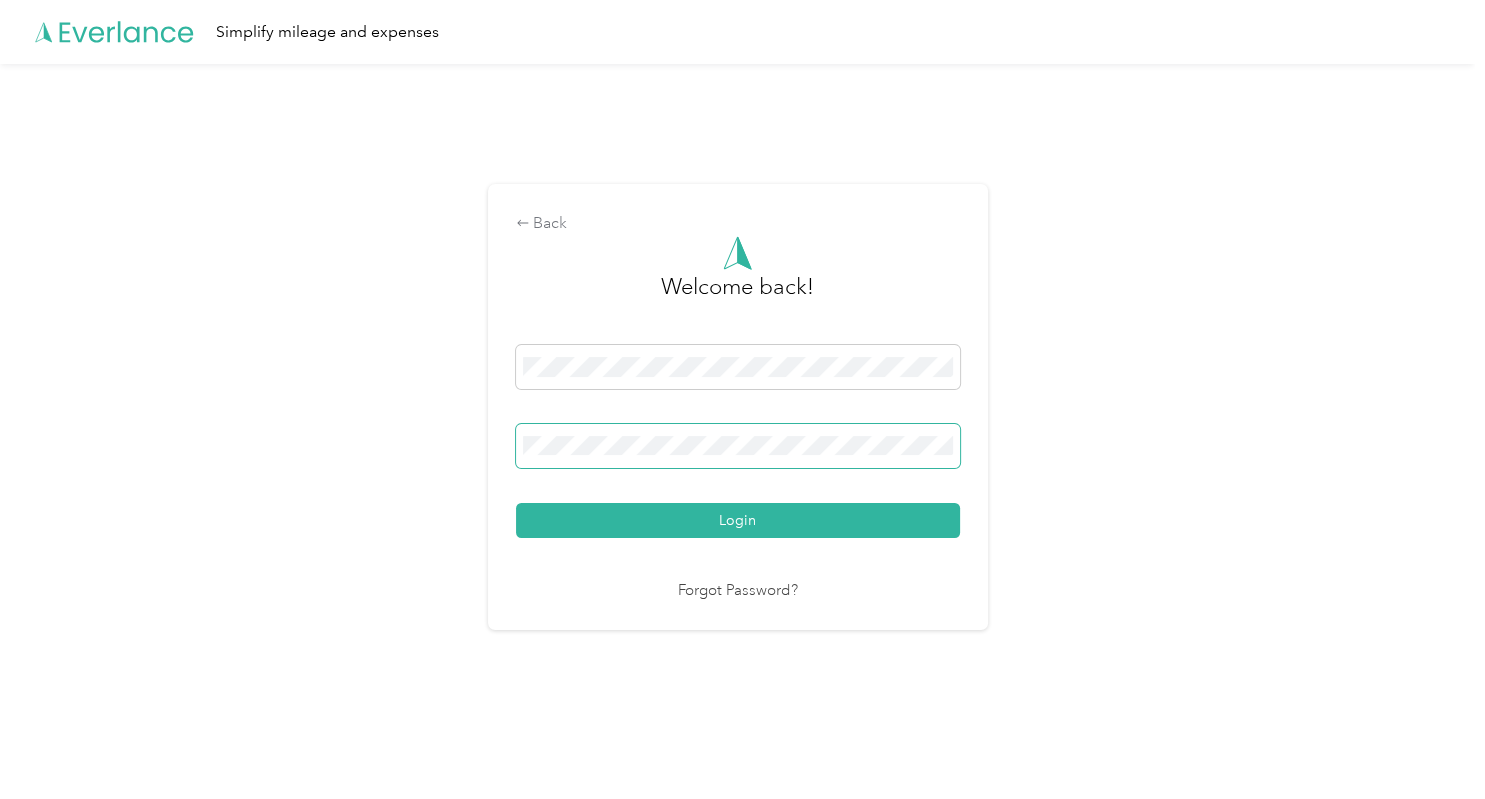 click on "Login" at bounding box center (738, 520) 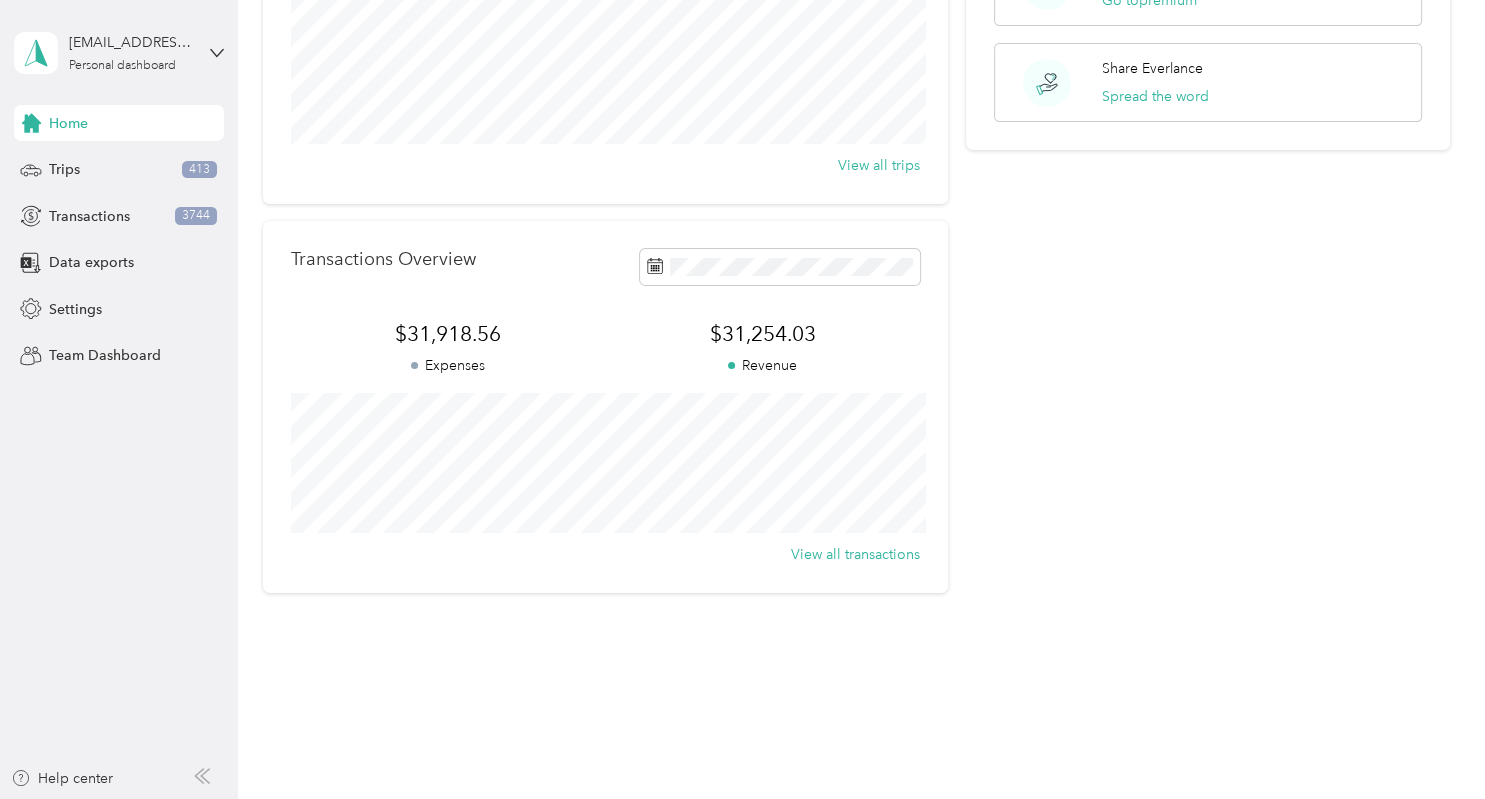 scroll, scrollTop: 0, scrollLeft: 0, axis: both 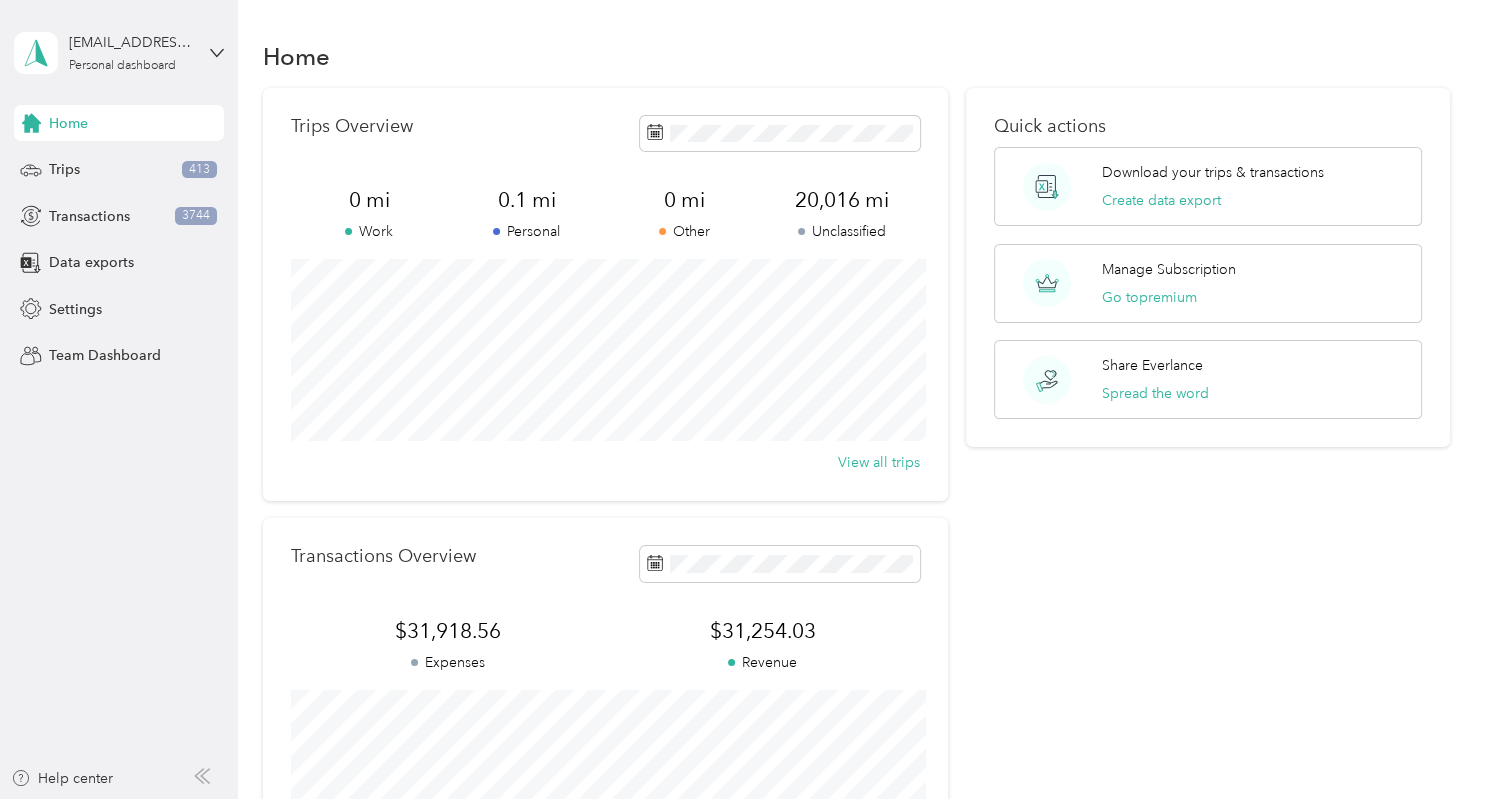 click on "pmzr1998@gmail.com Personal dashboard" at bounding box center [119, 53] 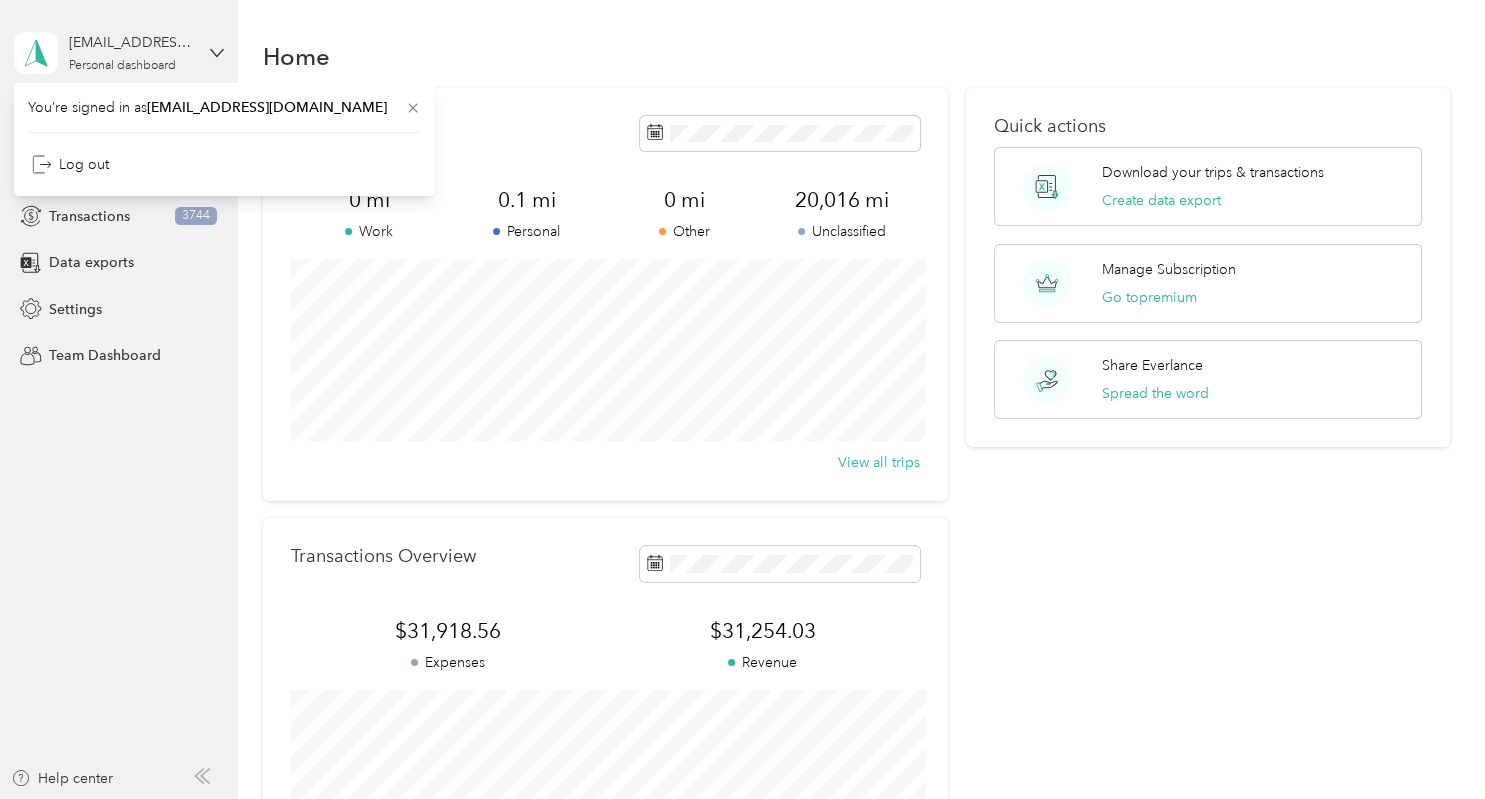 click on "pmzr1998@gmail.com Personal dashboard" at bounding box center [119, 53] 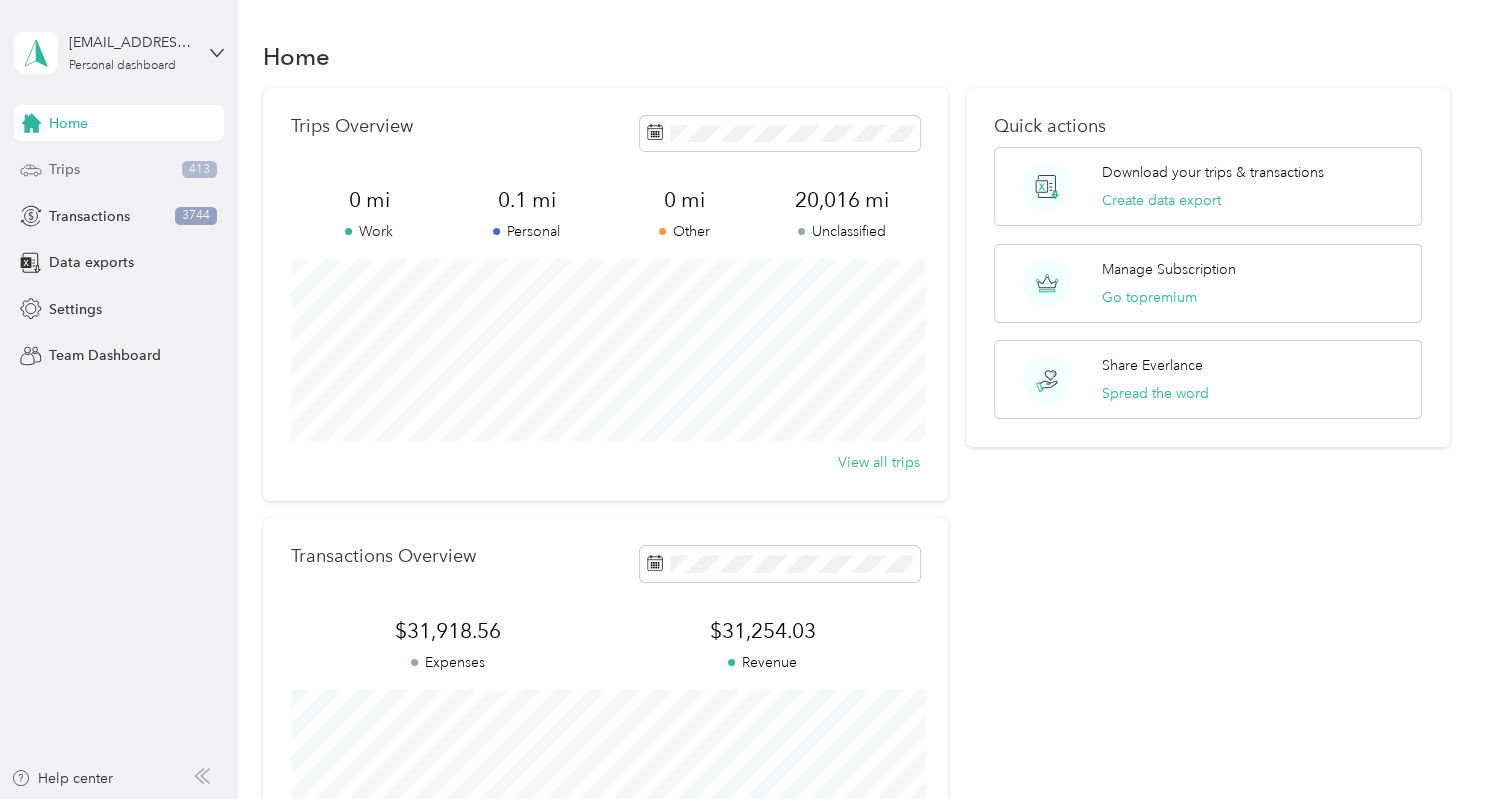 click on "Trips 413" at bounding box center [119, 170] 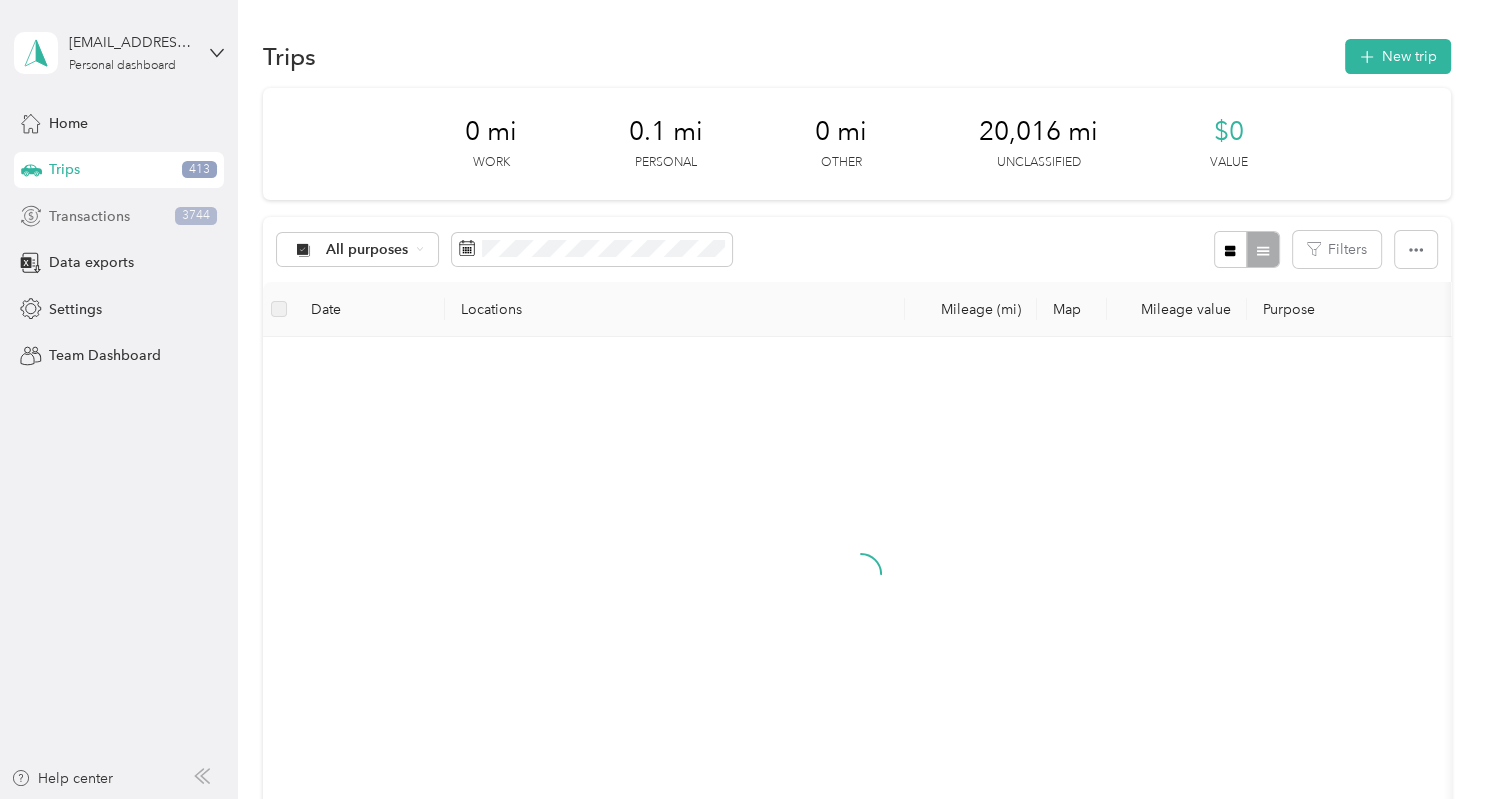 click on "Transactions 3744" at bounding box center (119, 216) 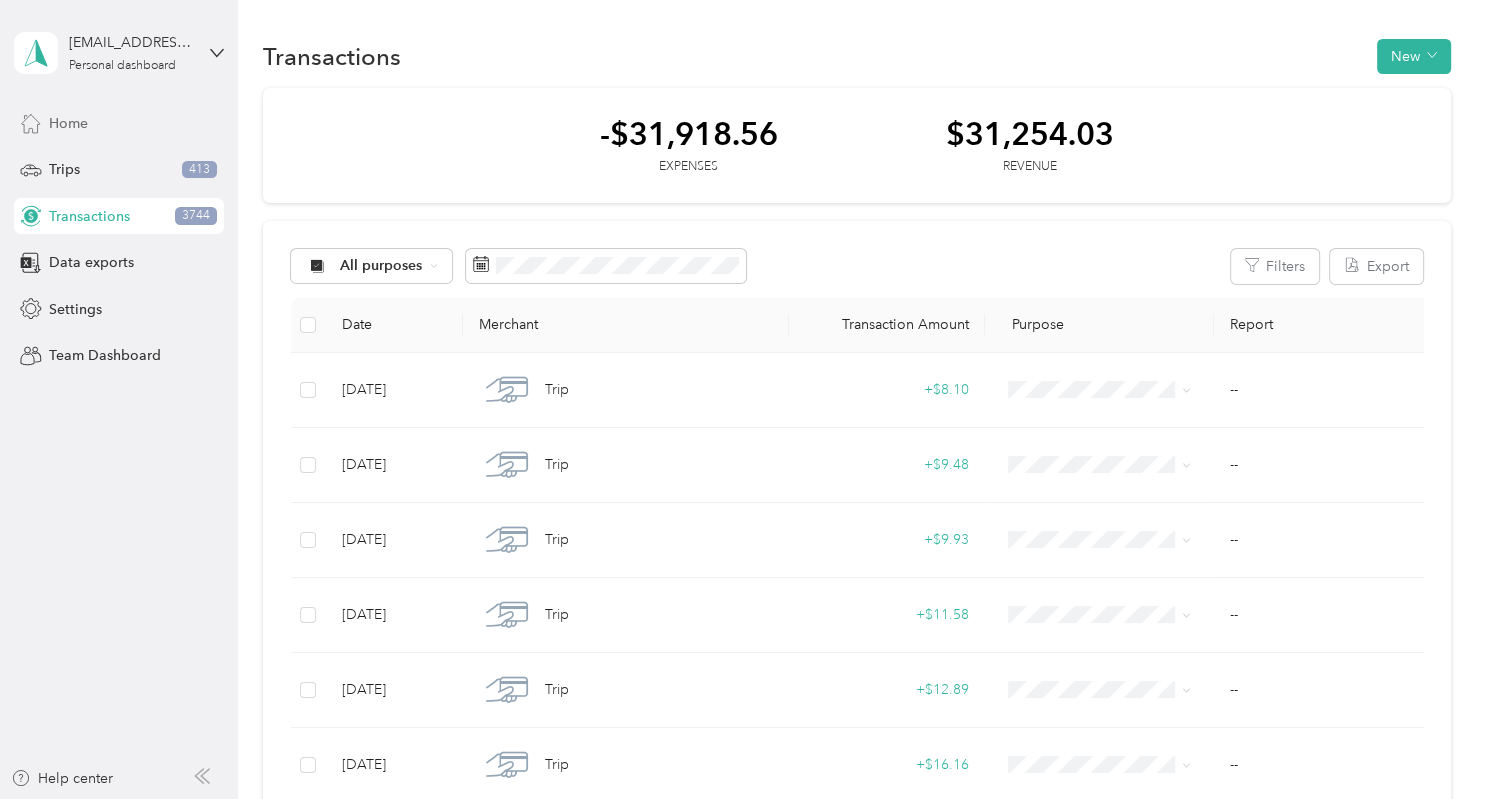 click on "Home" at bounding box center (68, 123) 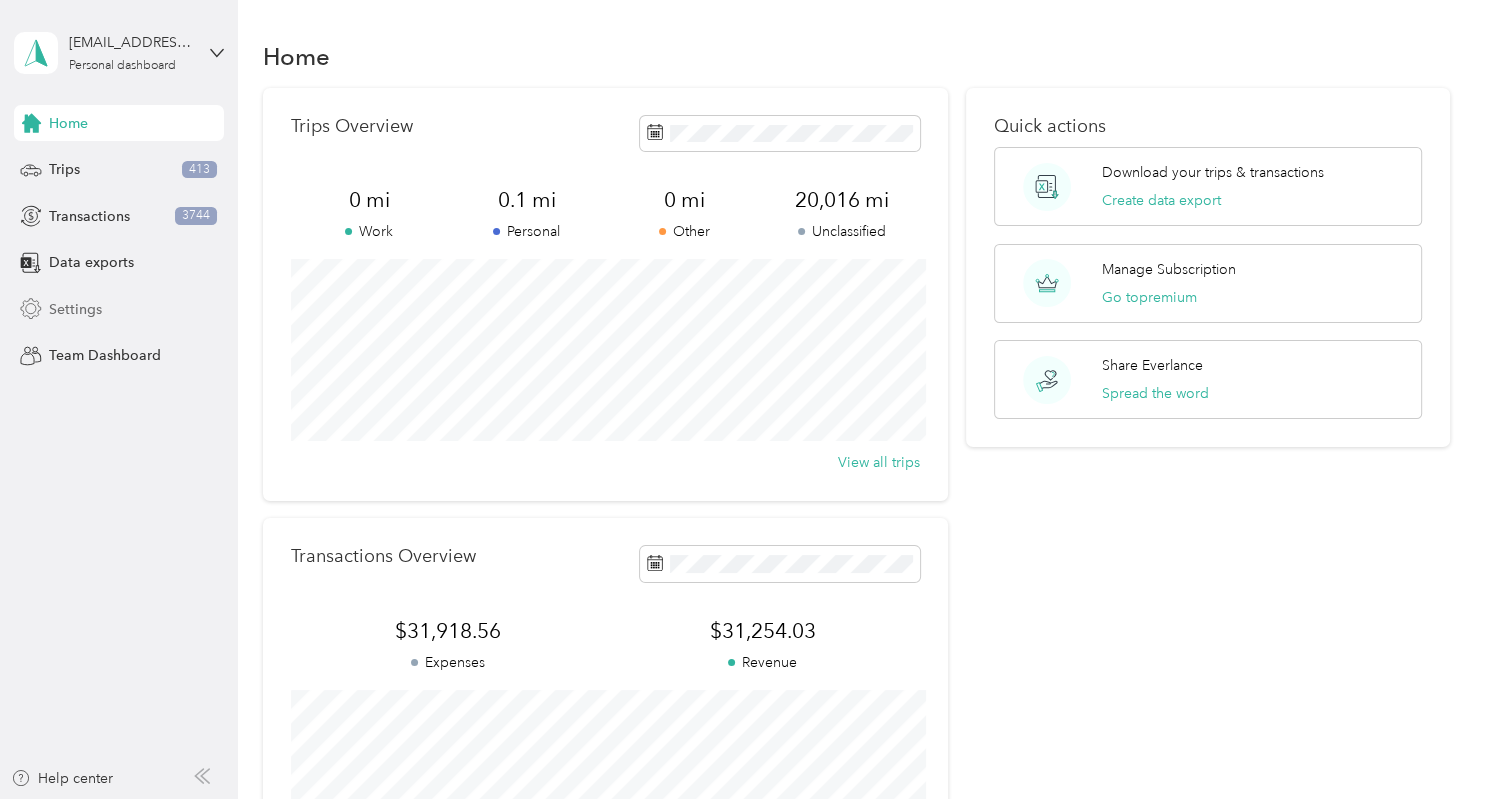 click on "Settings" at bounding box center (75, 309) 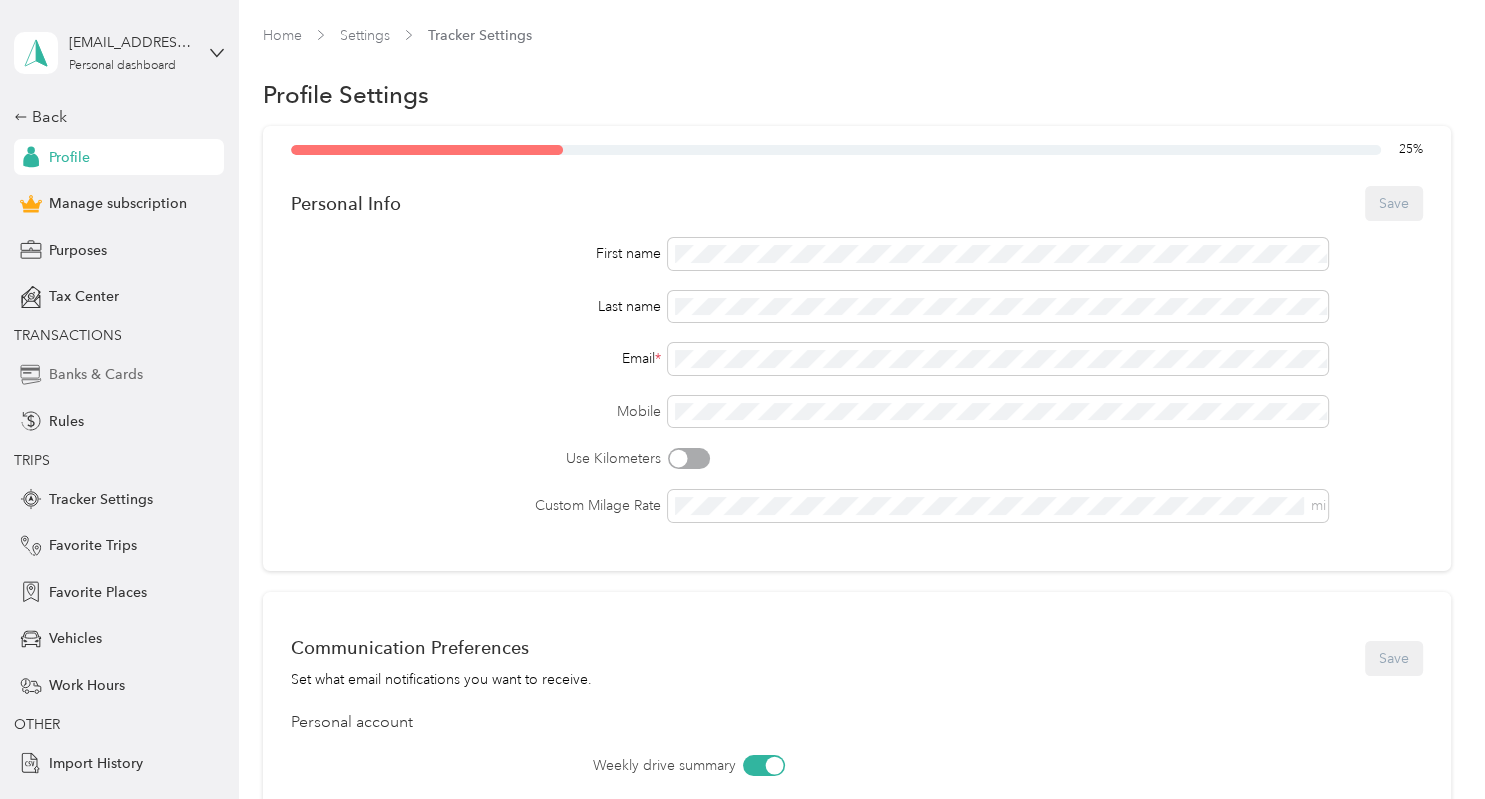 click on "Banks & Cards" at bounding box center (96, 374) 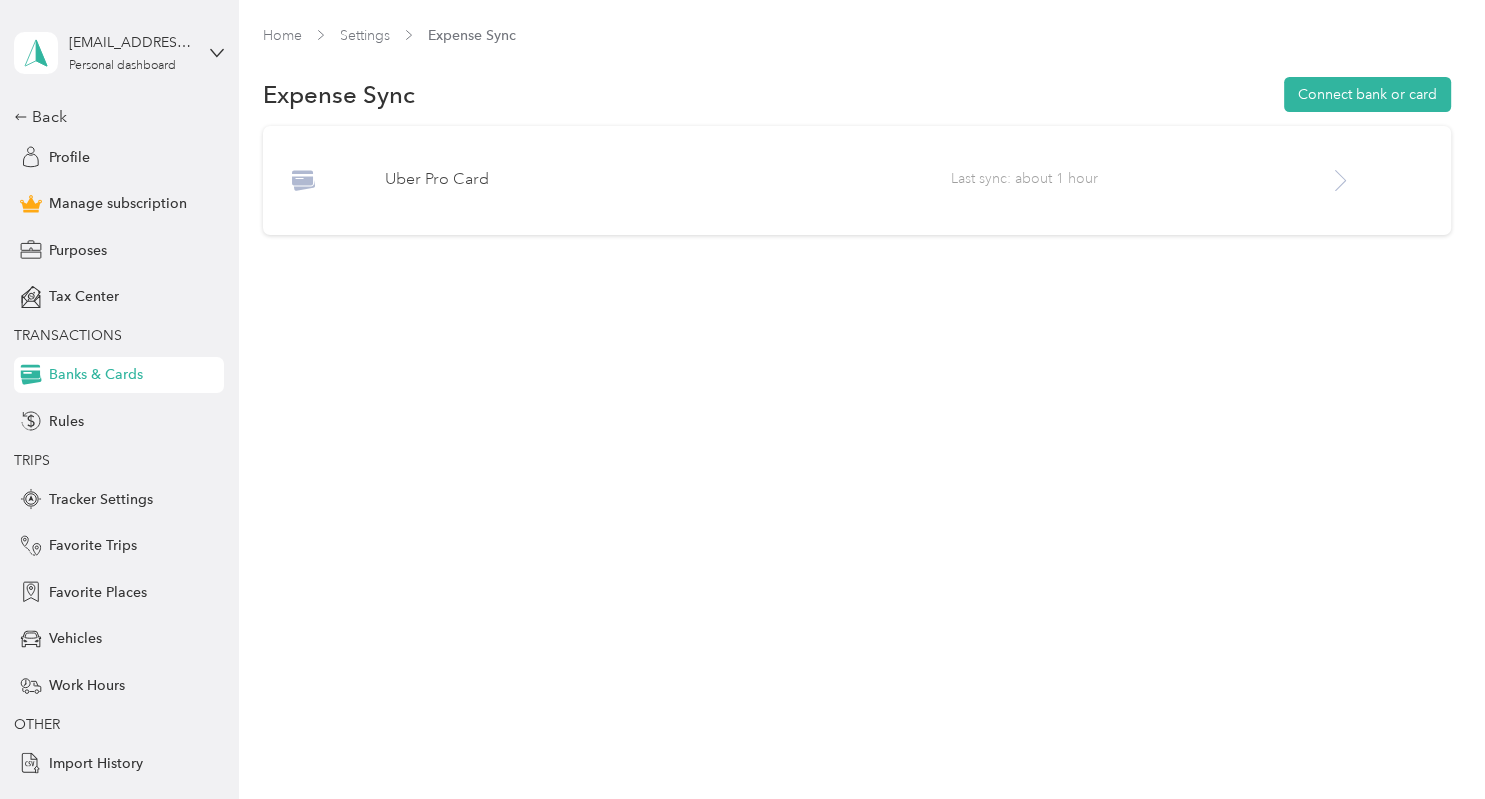 click 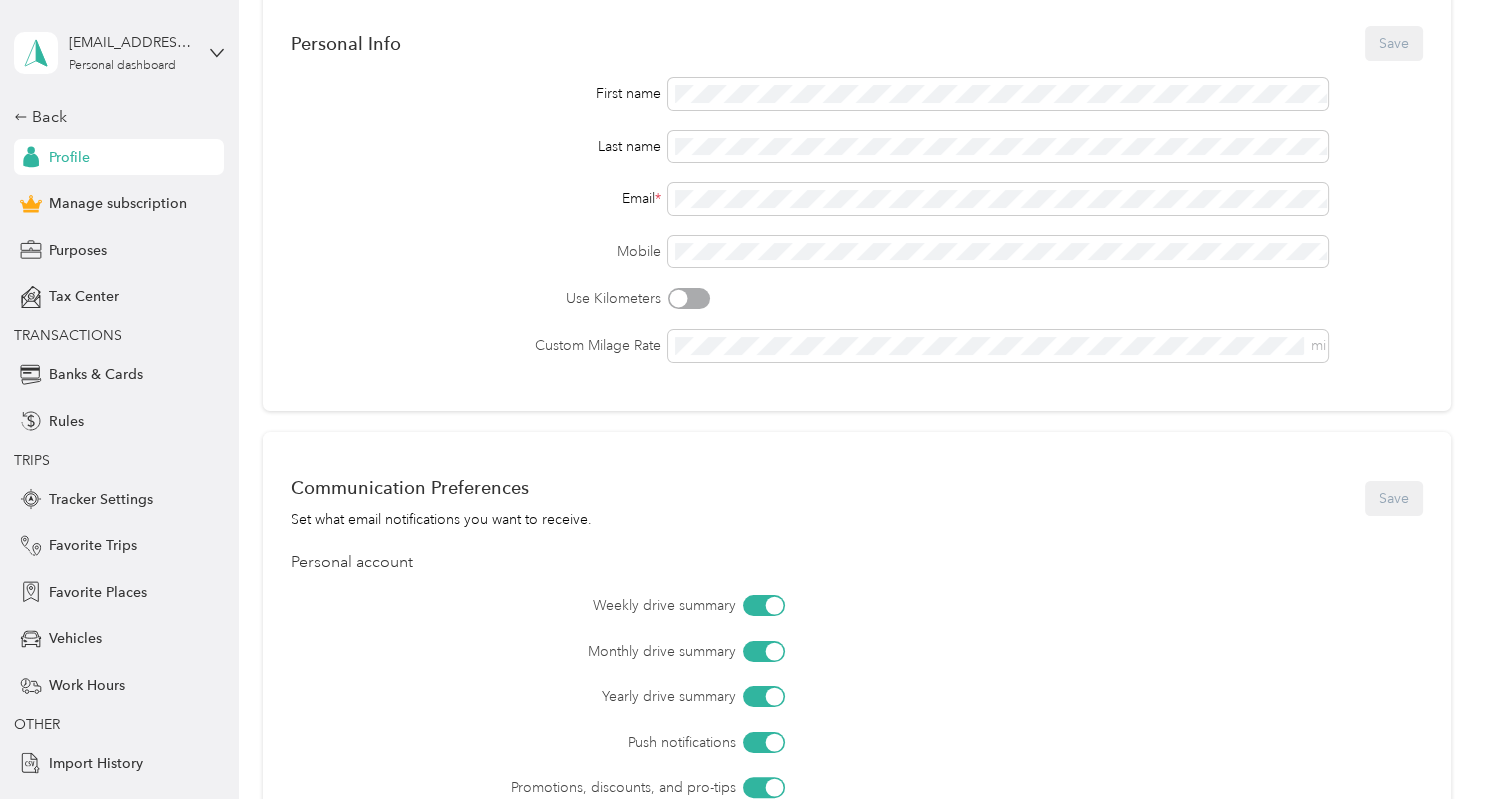 scroll, scrollTop: 202, scrollLeft: 0, axis: vertical 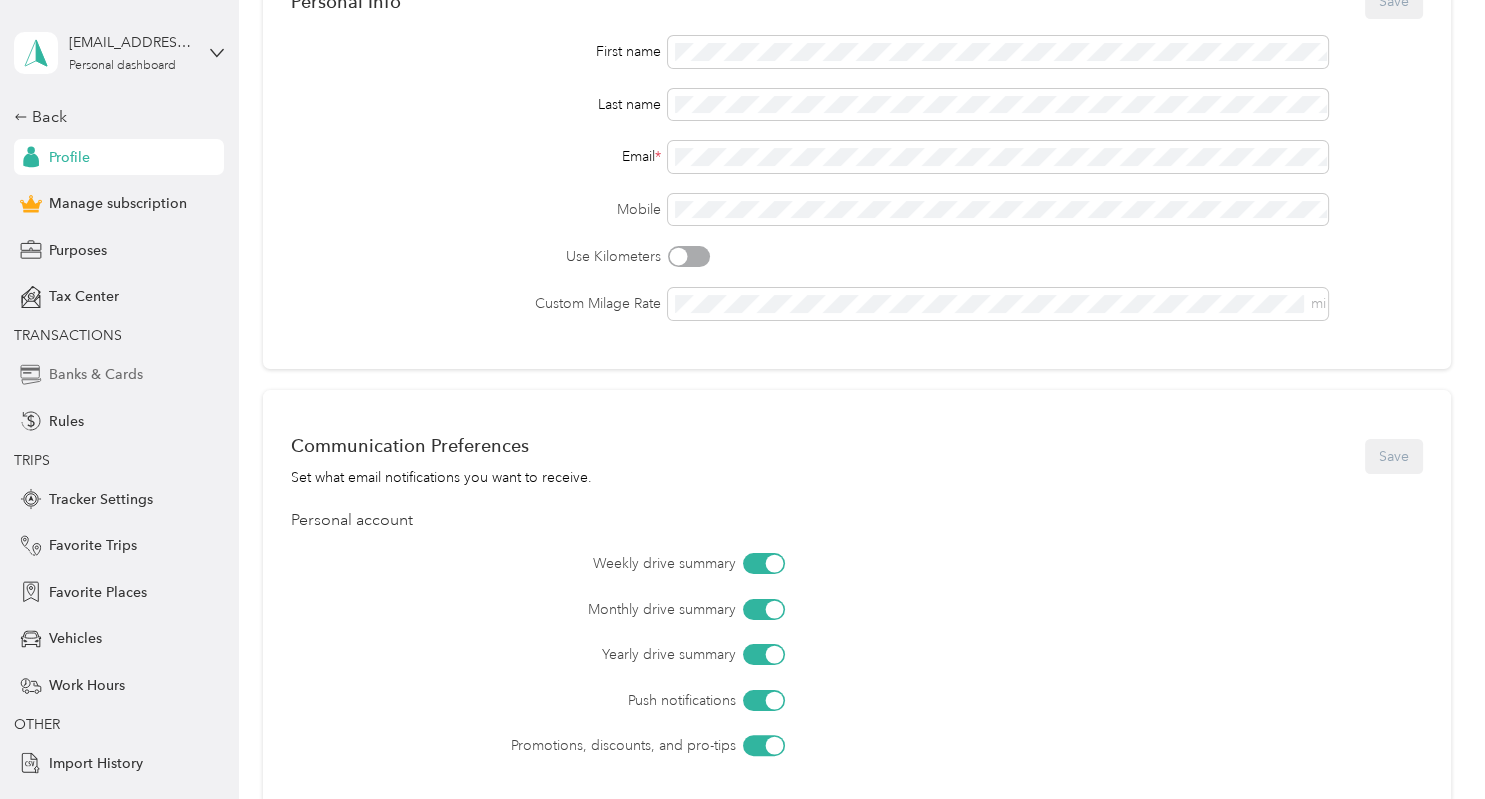 click on "Banks & Cards" at bounding box center (96, 374) 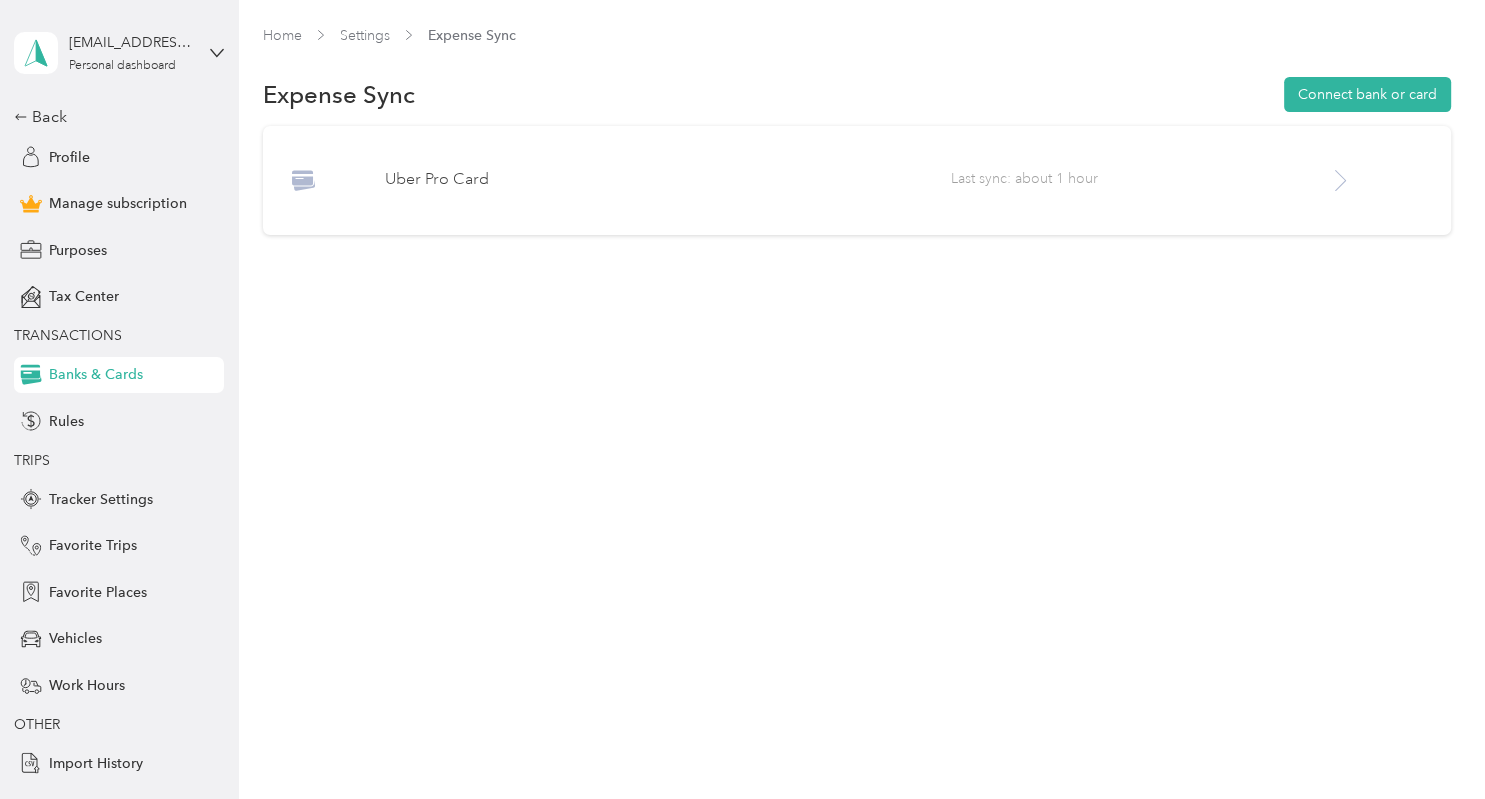 click on "Uber Pro Card" at bounding box center (668, 180) 